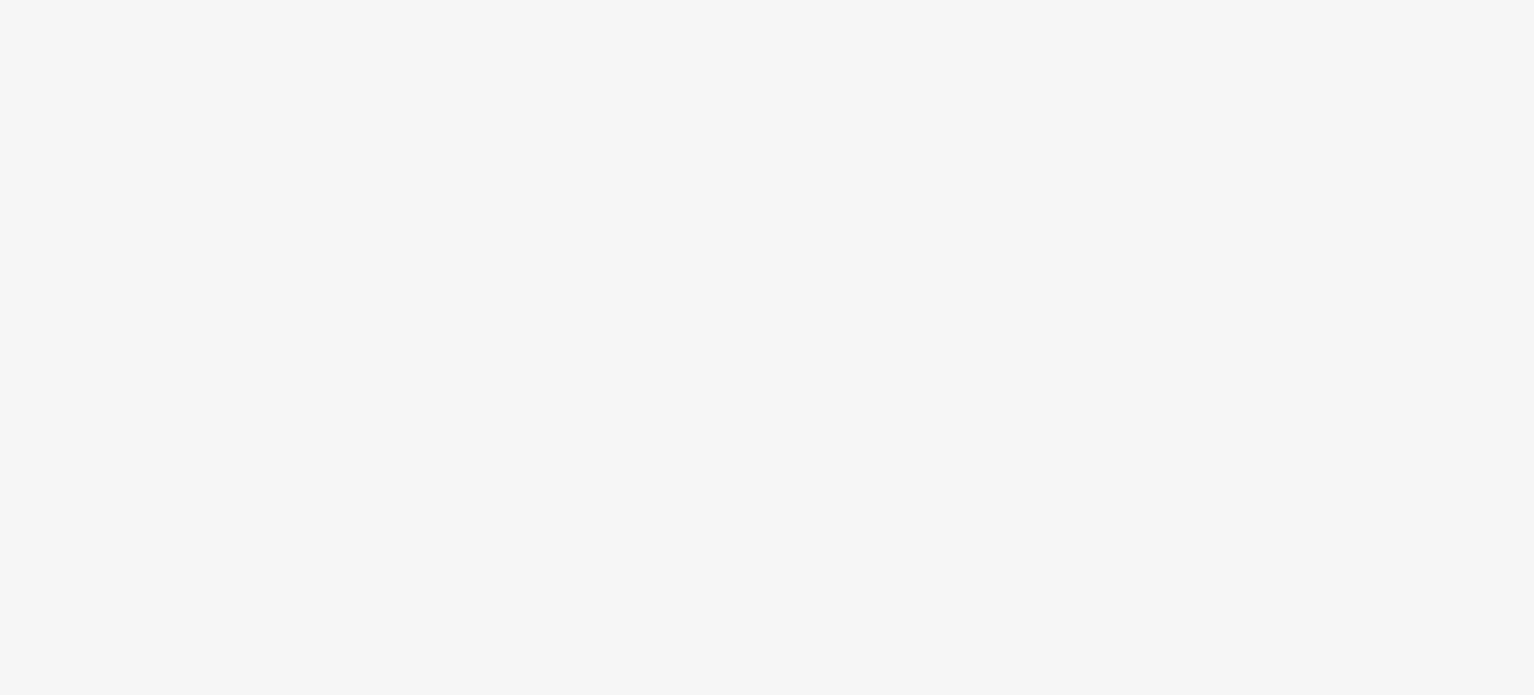 scroll, scrollTop: 0, scrollLeft: 0, axis: both 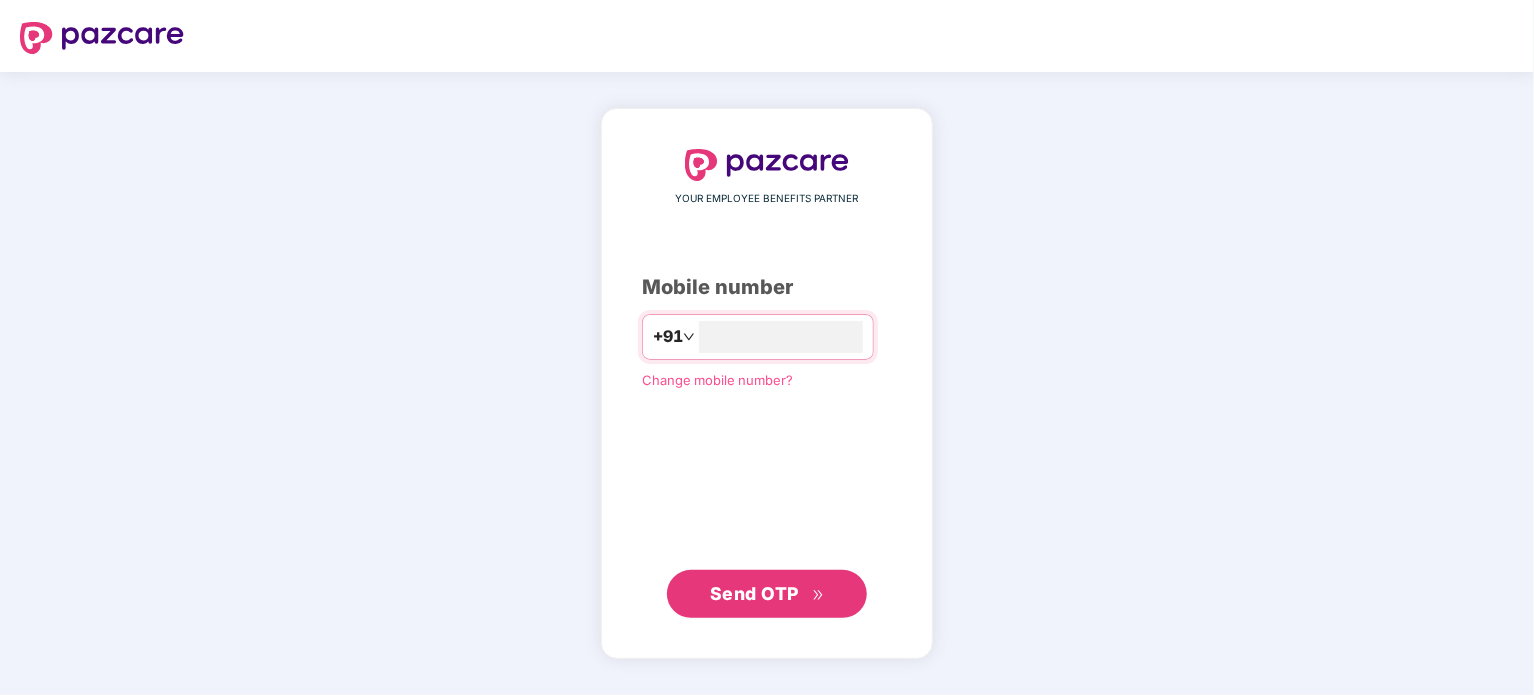 type on "**********" 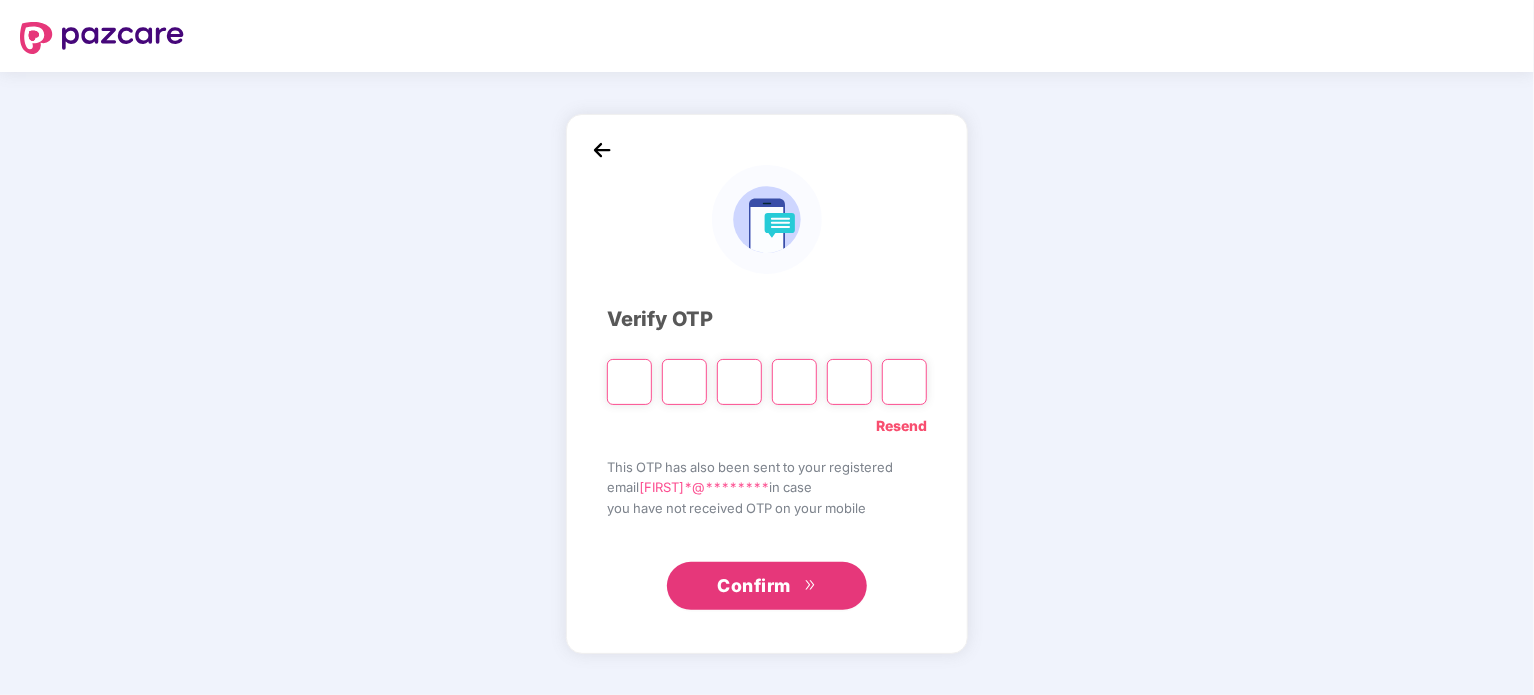 paste on "*" 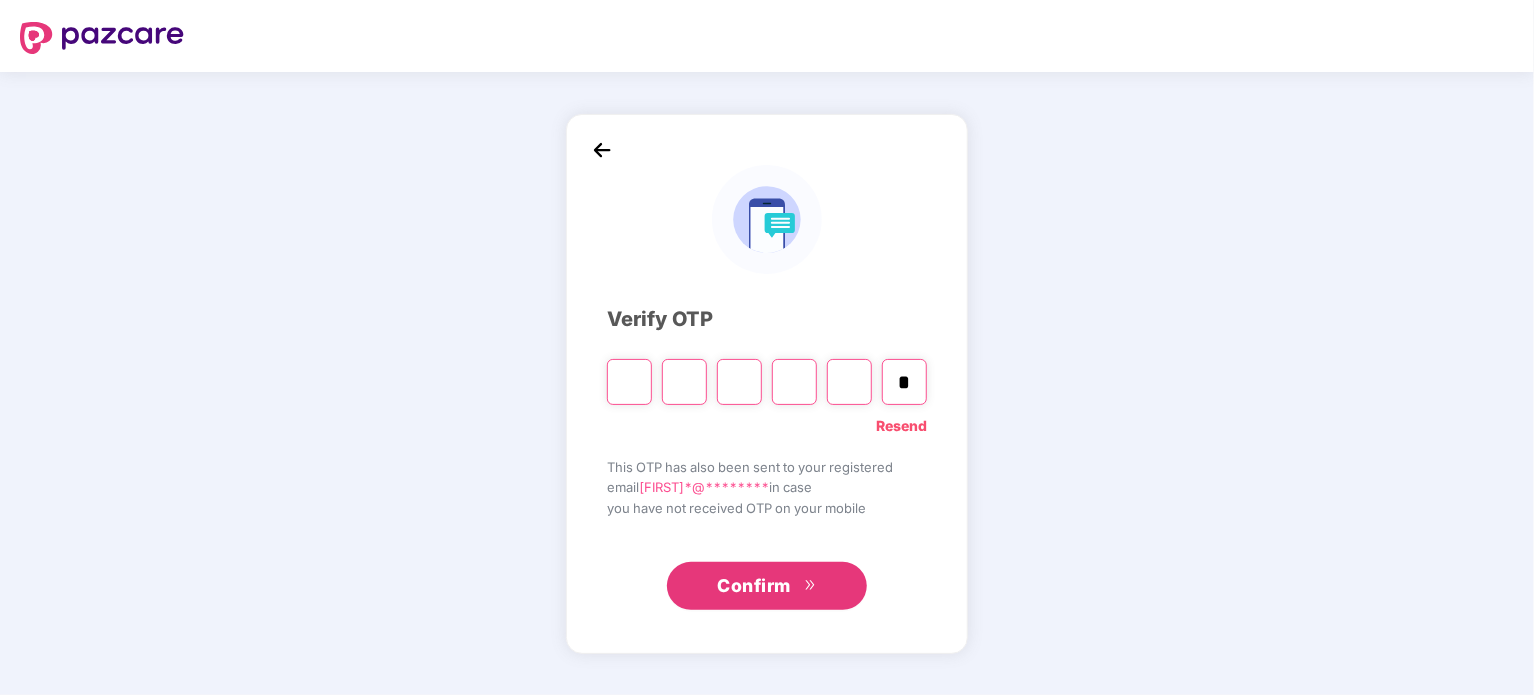 type on "*" 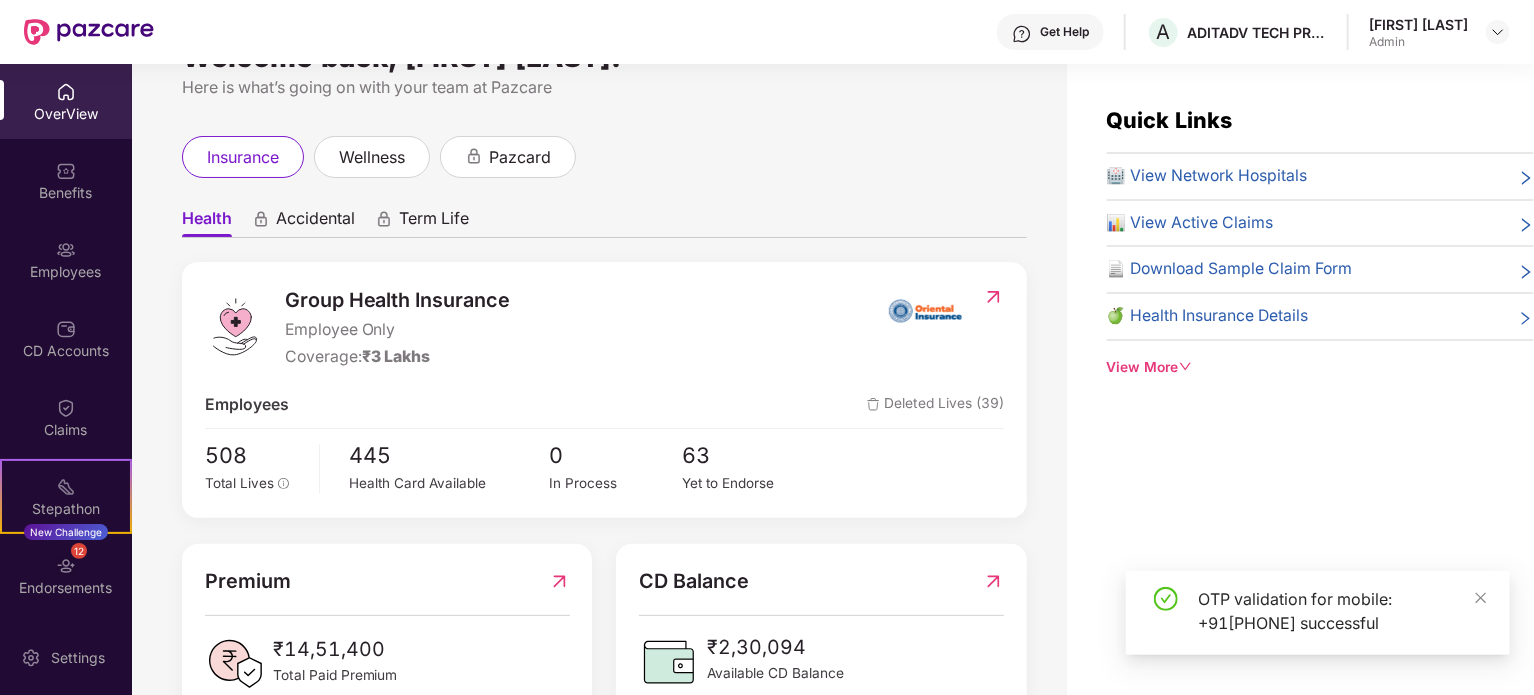 scroll, scrollTop: 300, scrollLeft: 0, axis: vertical 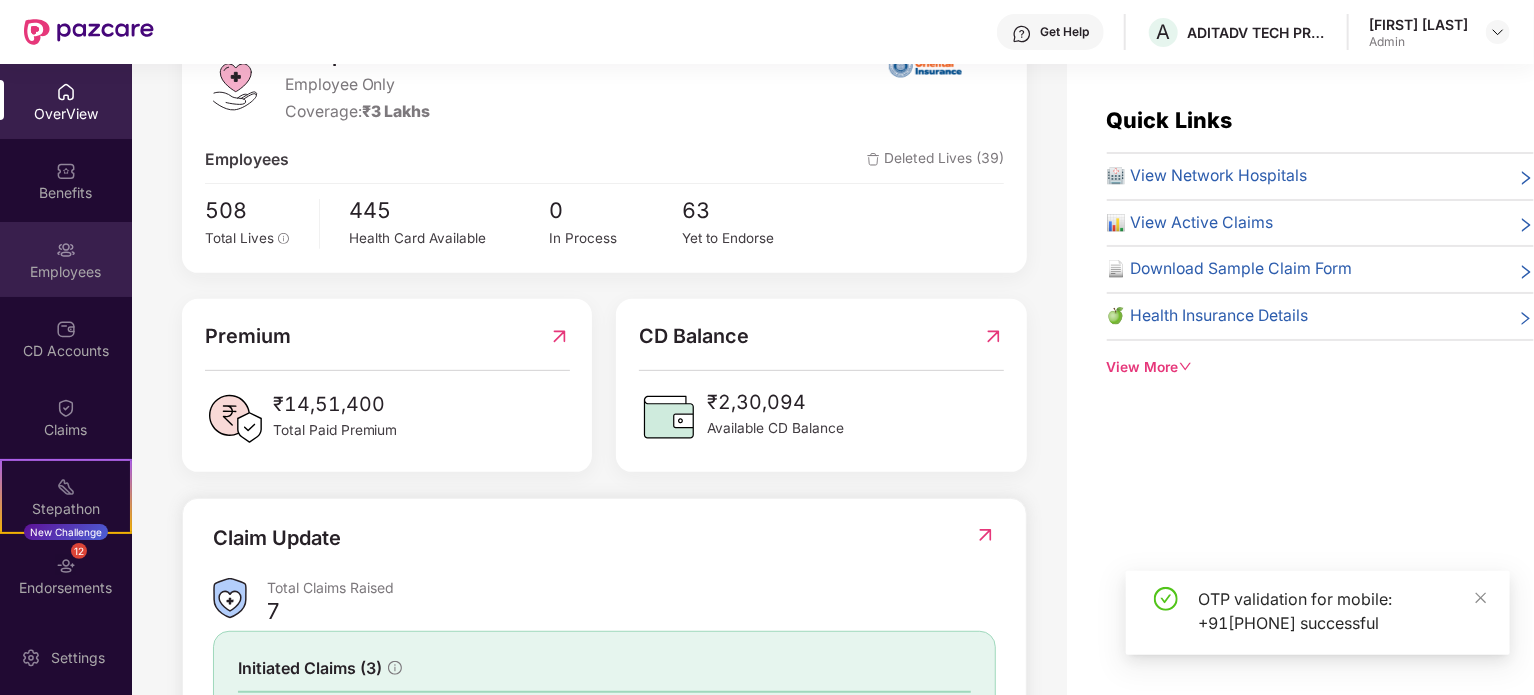 click on "Employees" at bounding box center (66, 272) 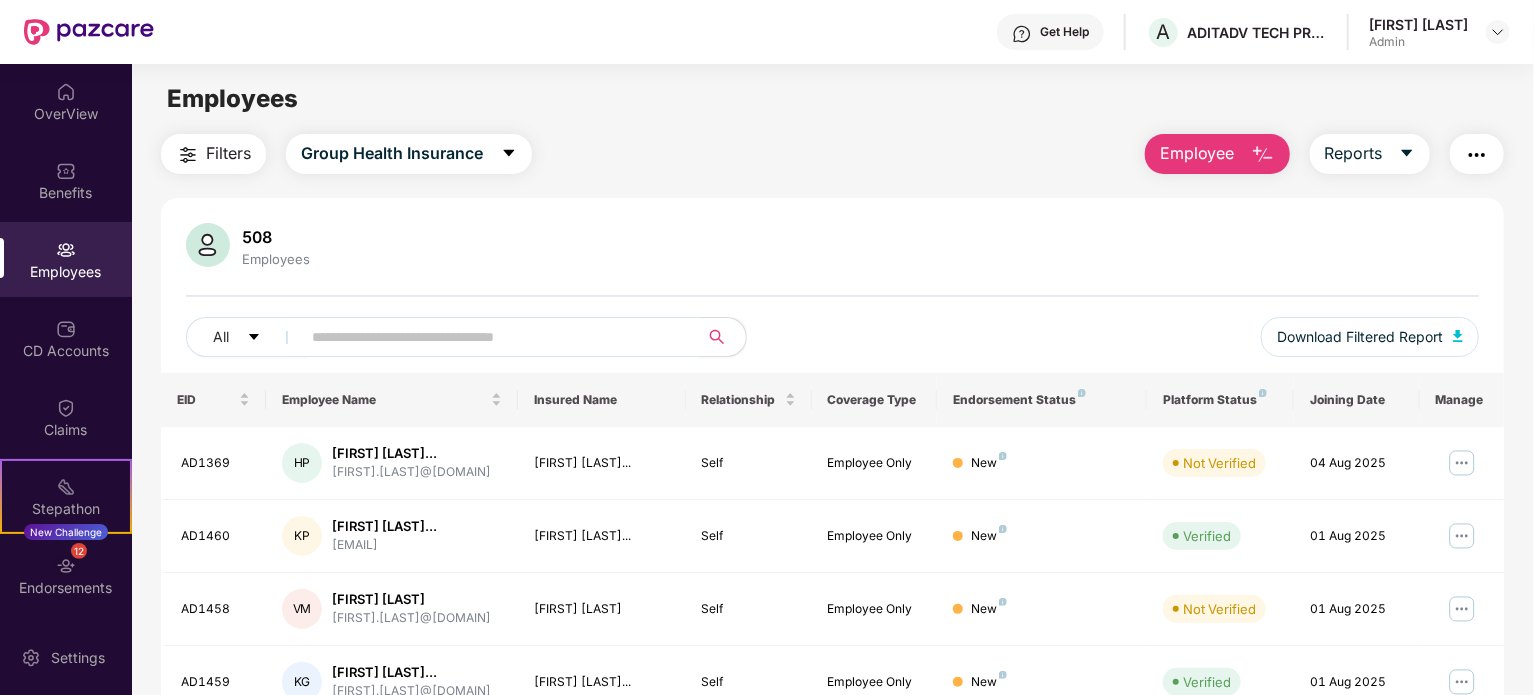 click at bounding box center (491, 337) 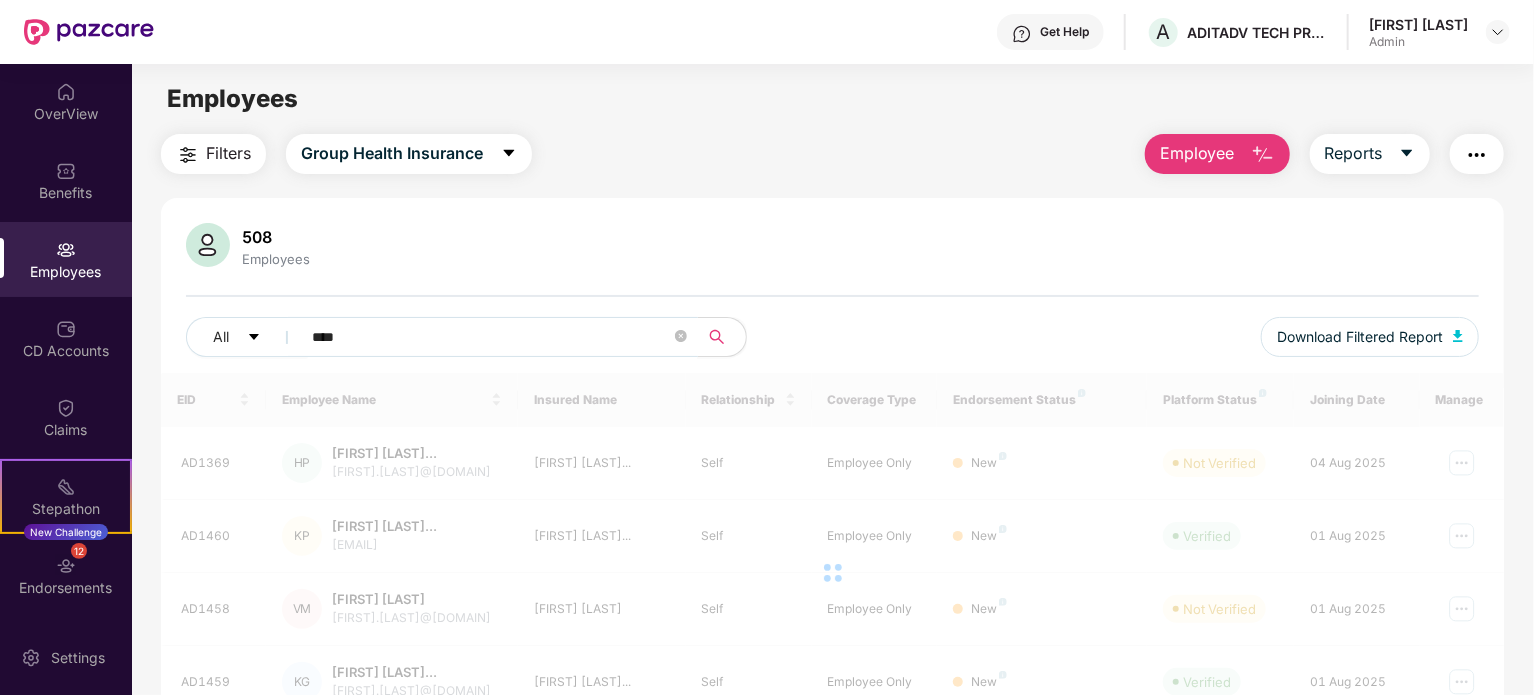 type on "****" 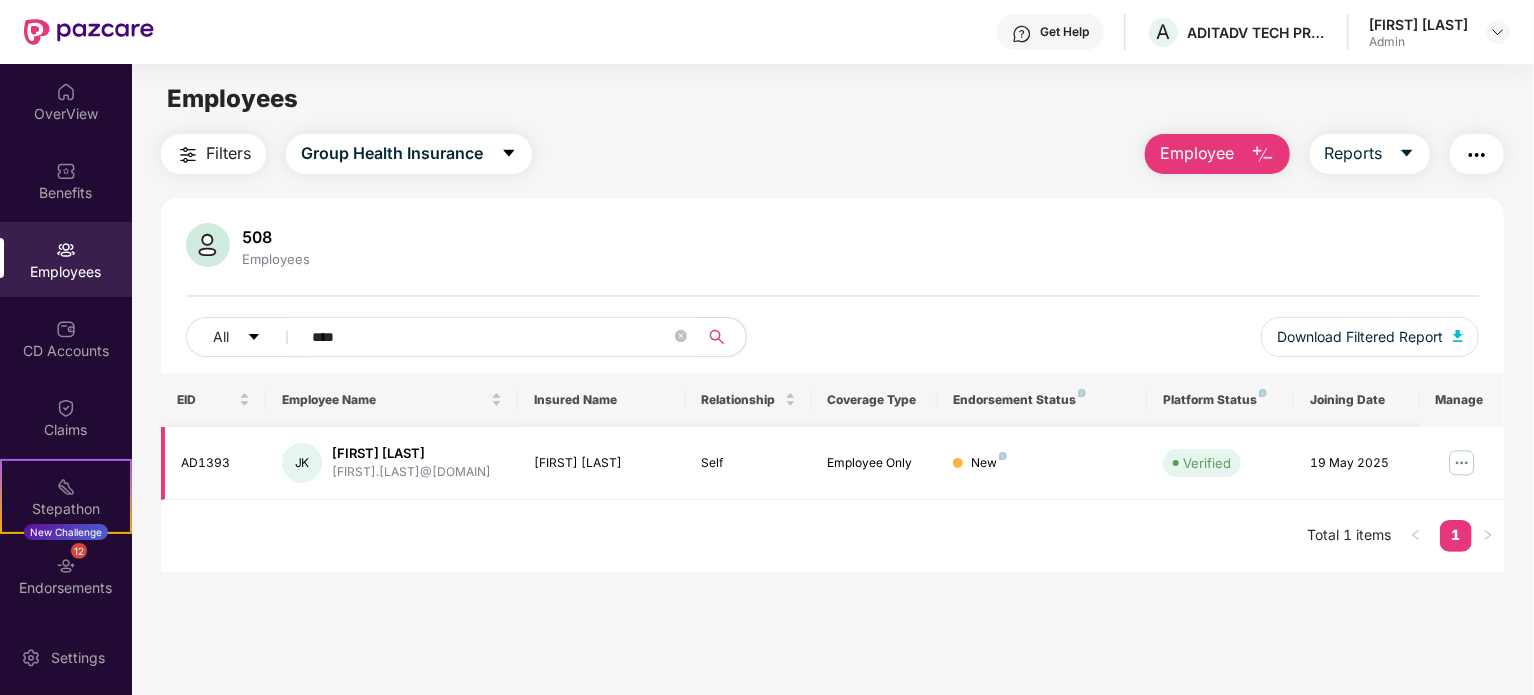 click at bounding box center [1462, 463] 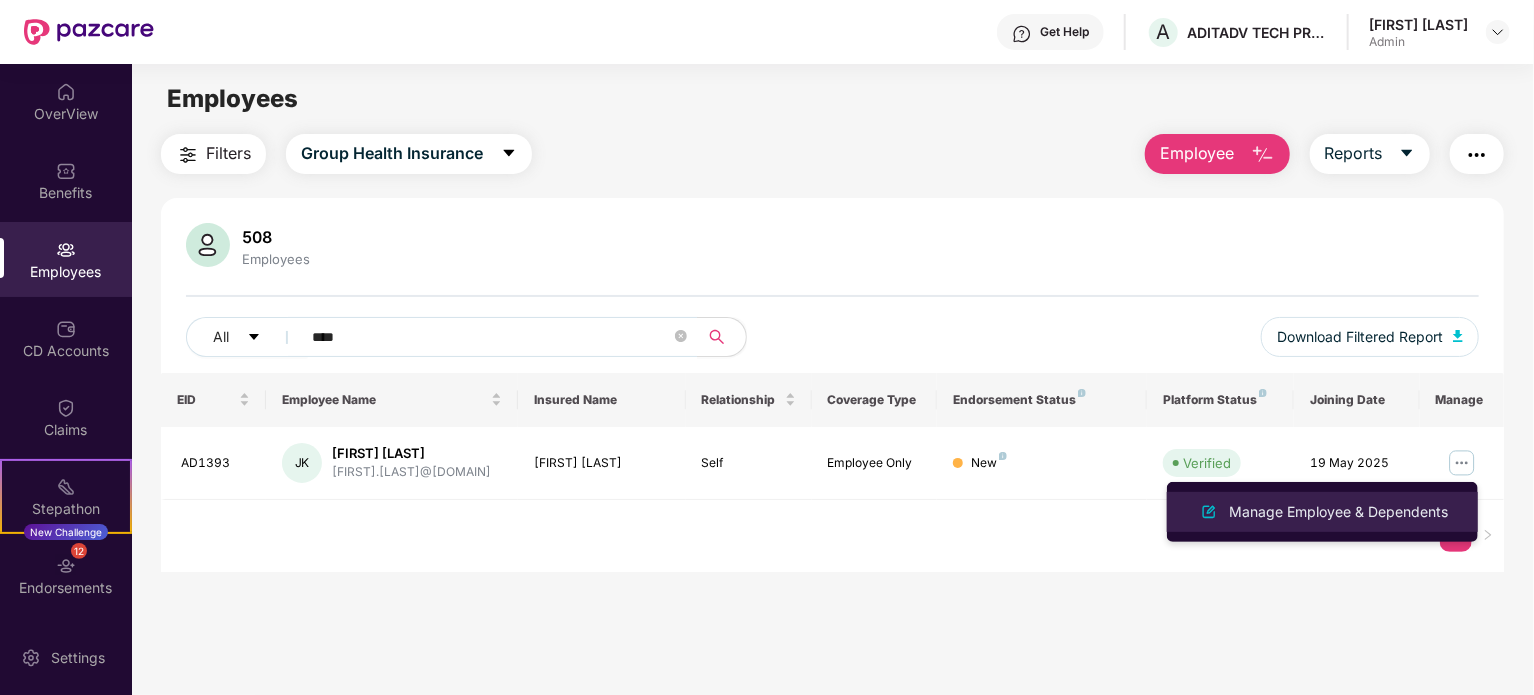 click on "Manage Employee & Dependents" at bounding box center [1338, 512] 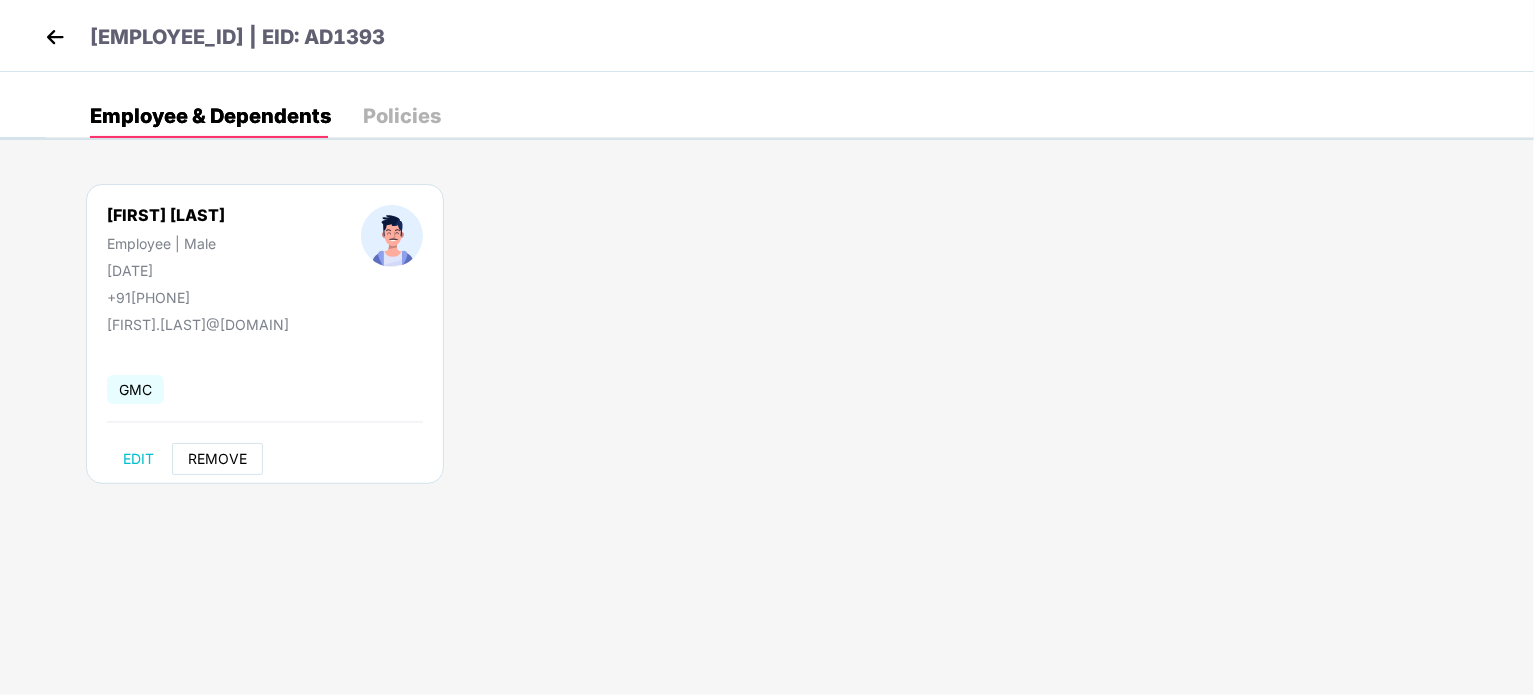 click on "REMOVE" at bounding box center (217, 459) 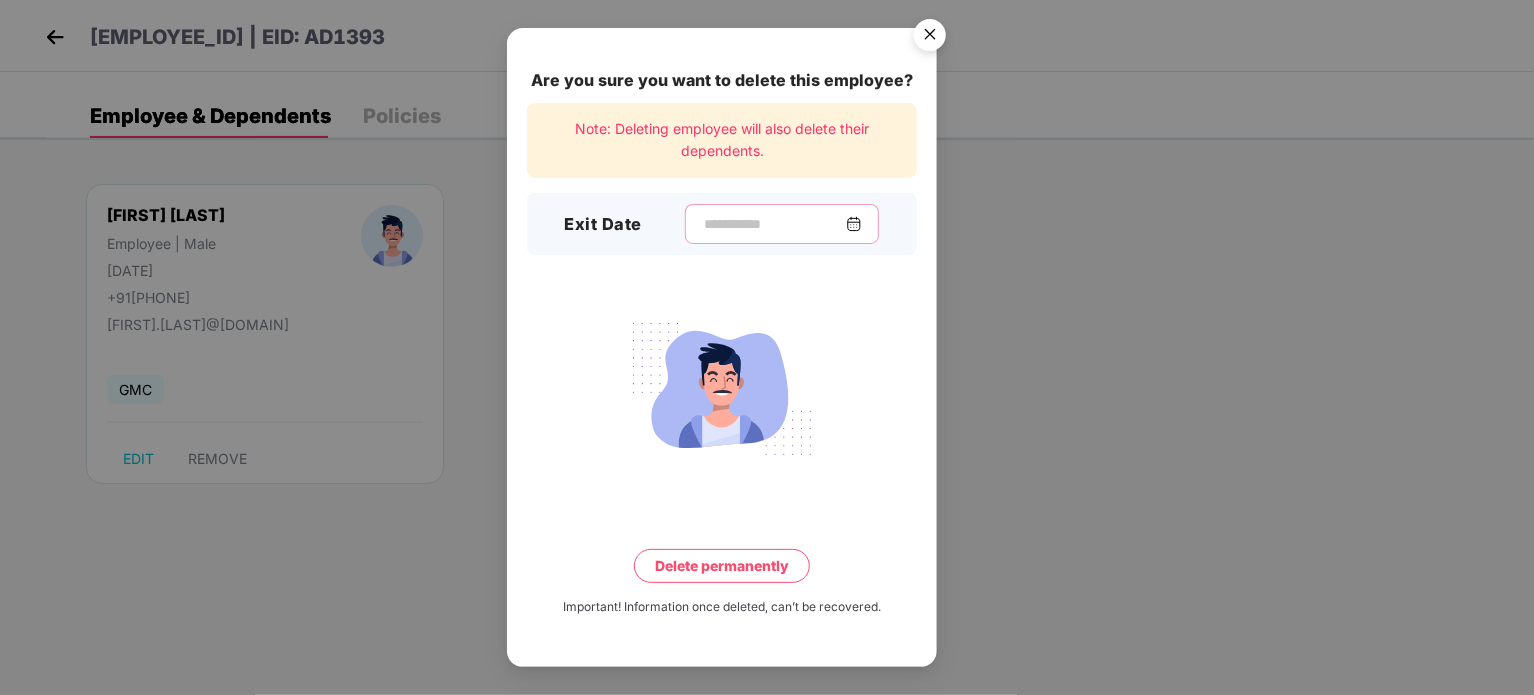 click at bounding box center (774, 224) 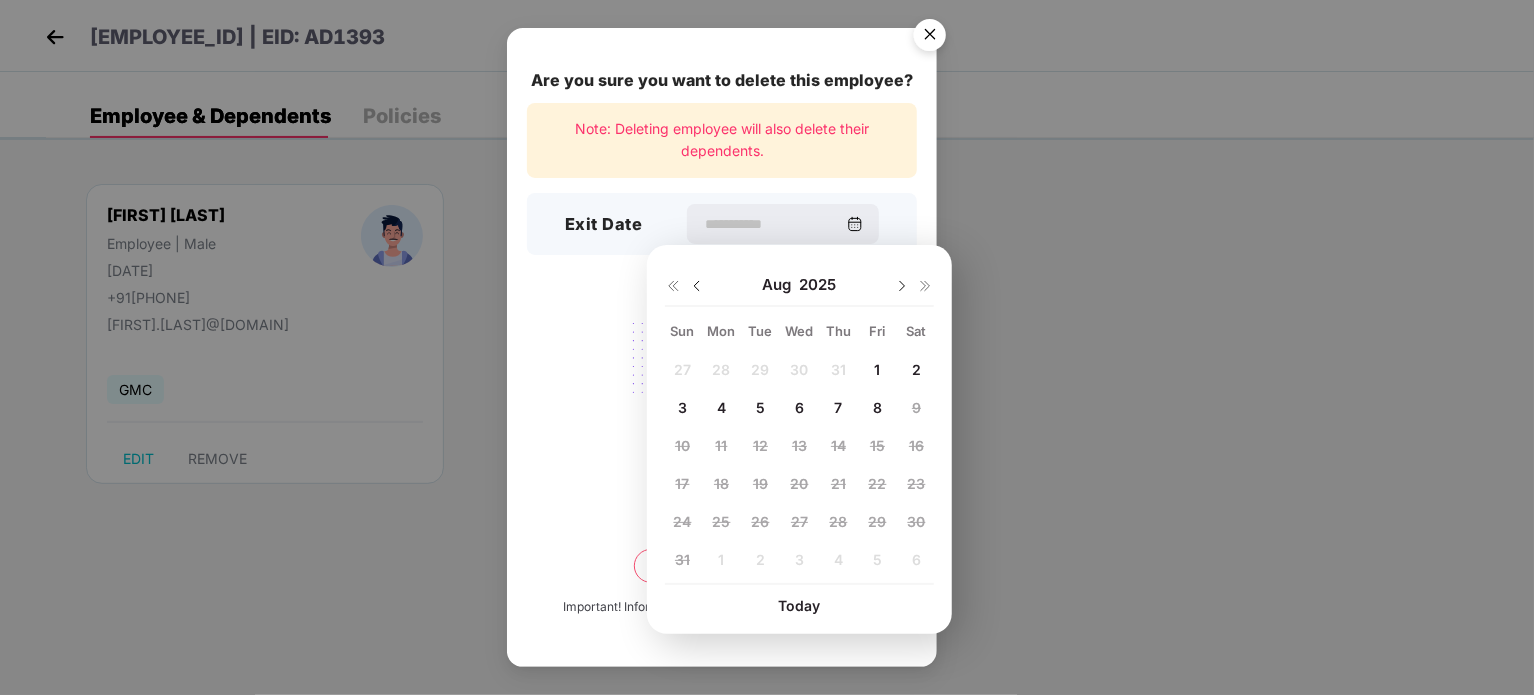 click on "5" at bounding box center (760, 407) 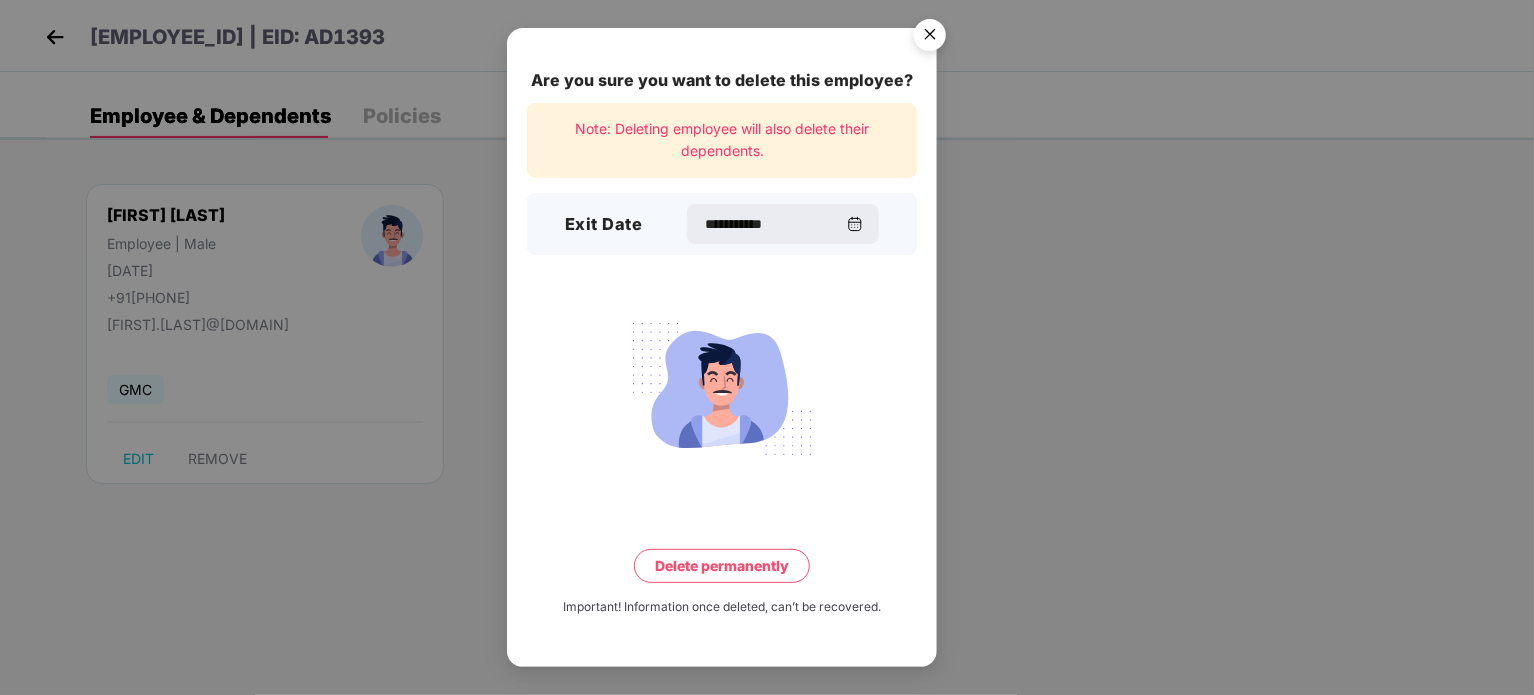 click on "**********" at bounding box center [722, 347] 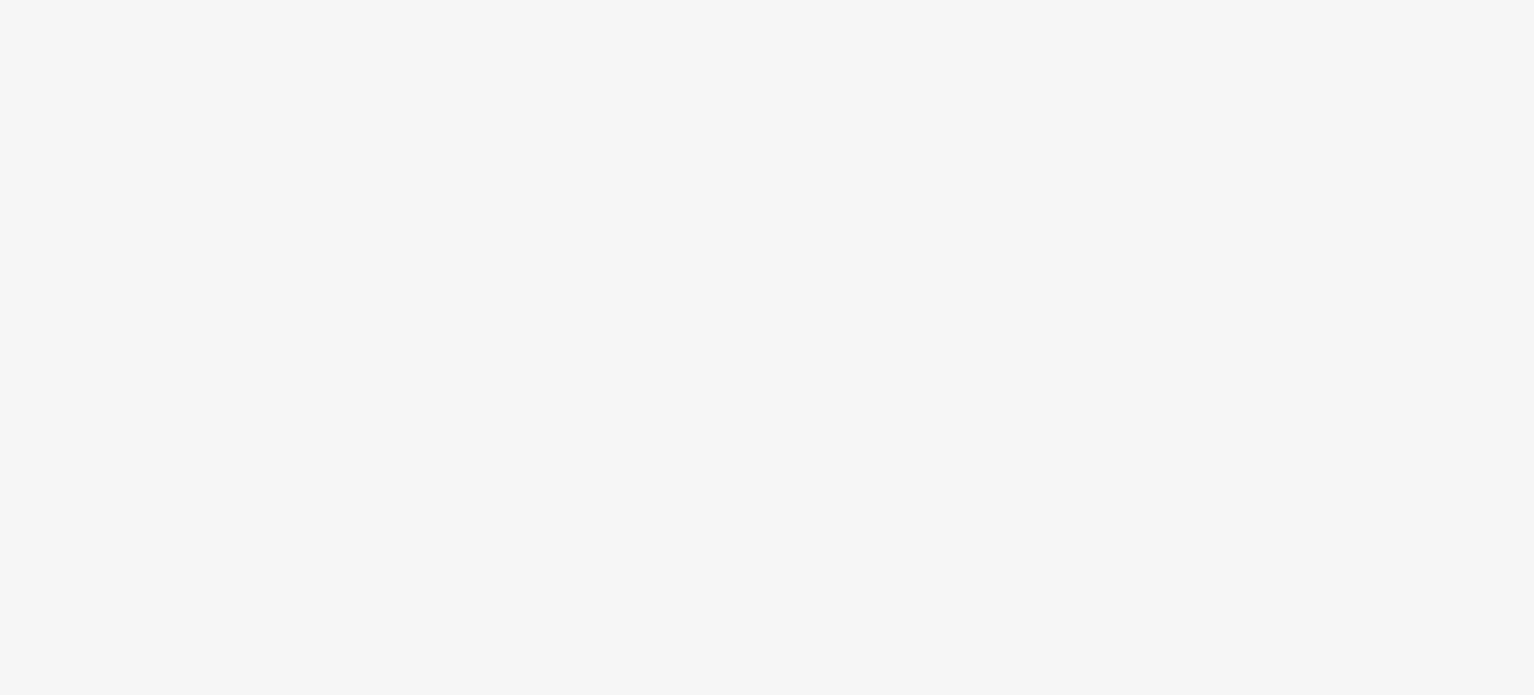 scroll, scrollTop: 0, scrollLeft: 0, axis: both 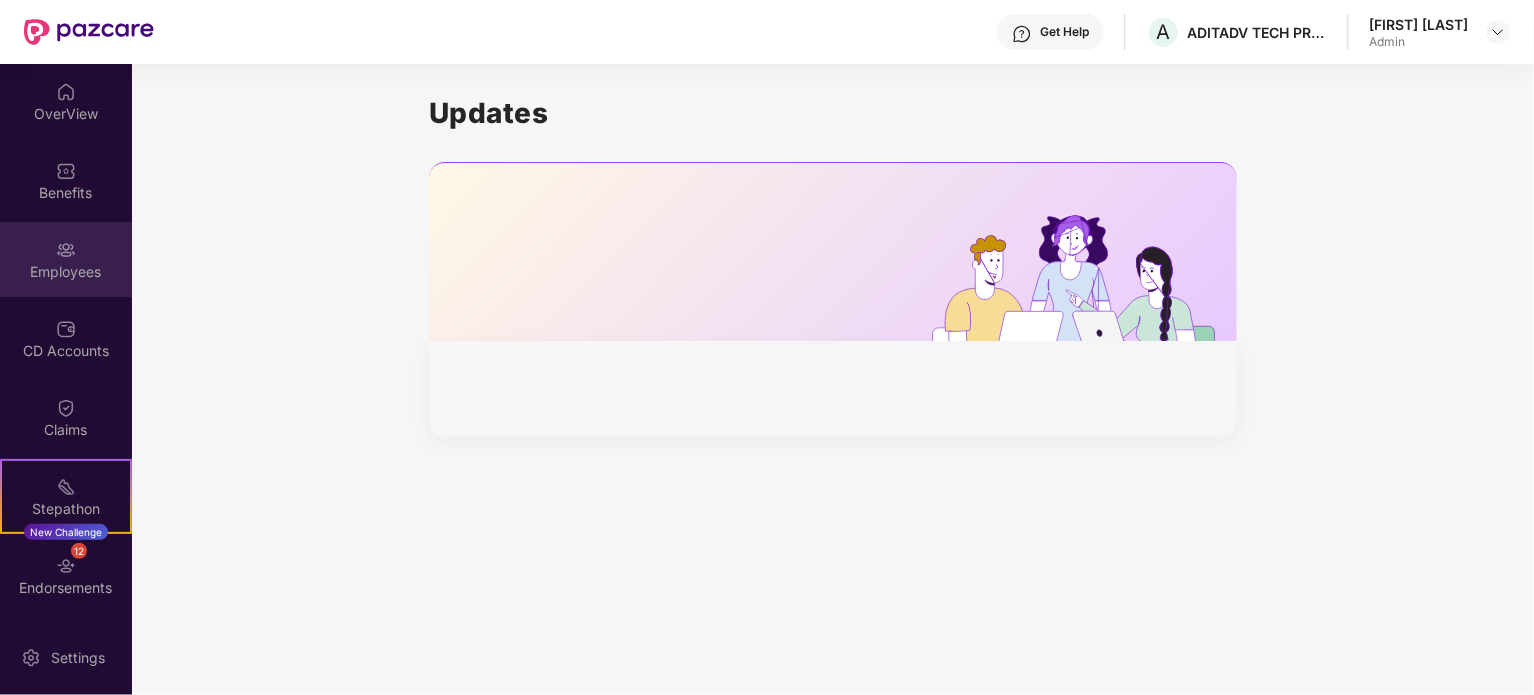 click at bounding box center [66, 250] 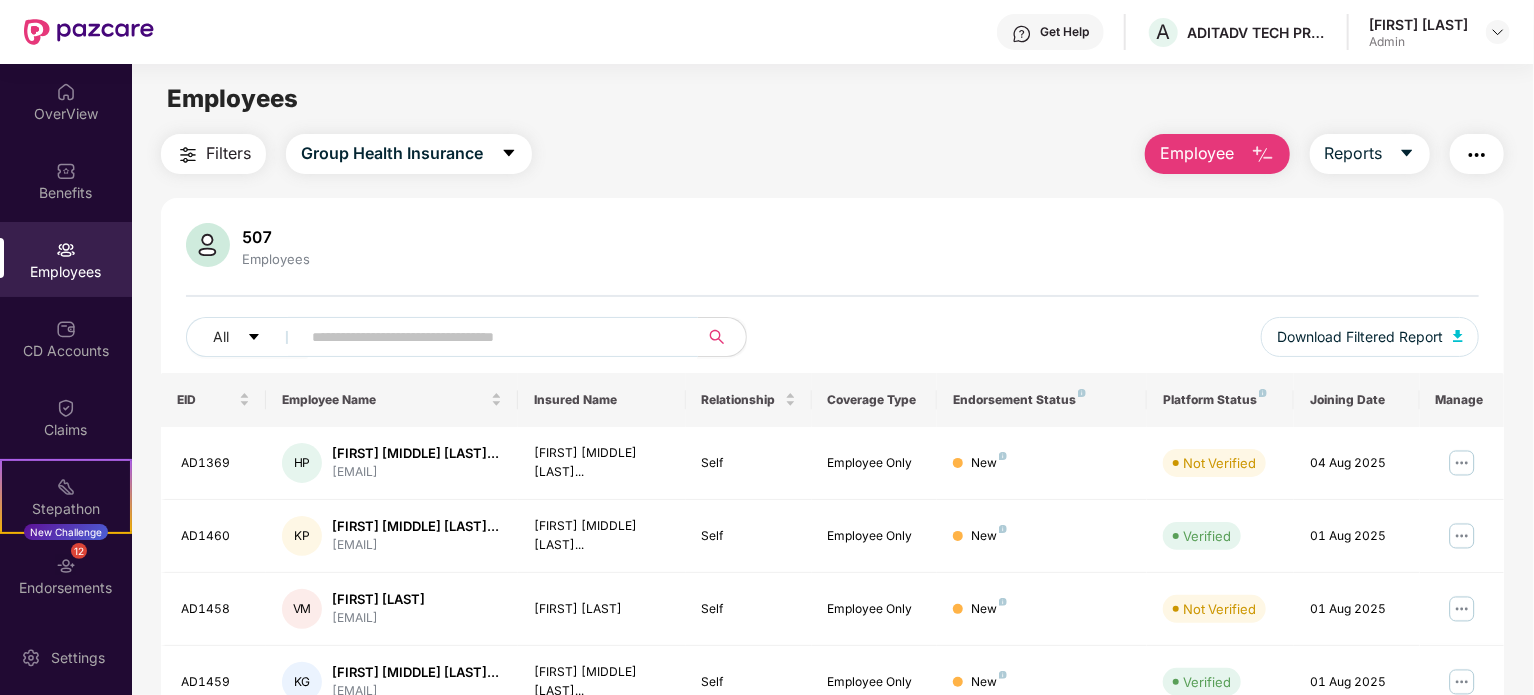 click at bounding box center [491, 337] 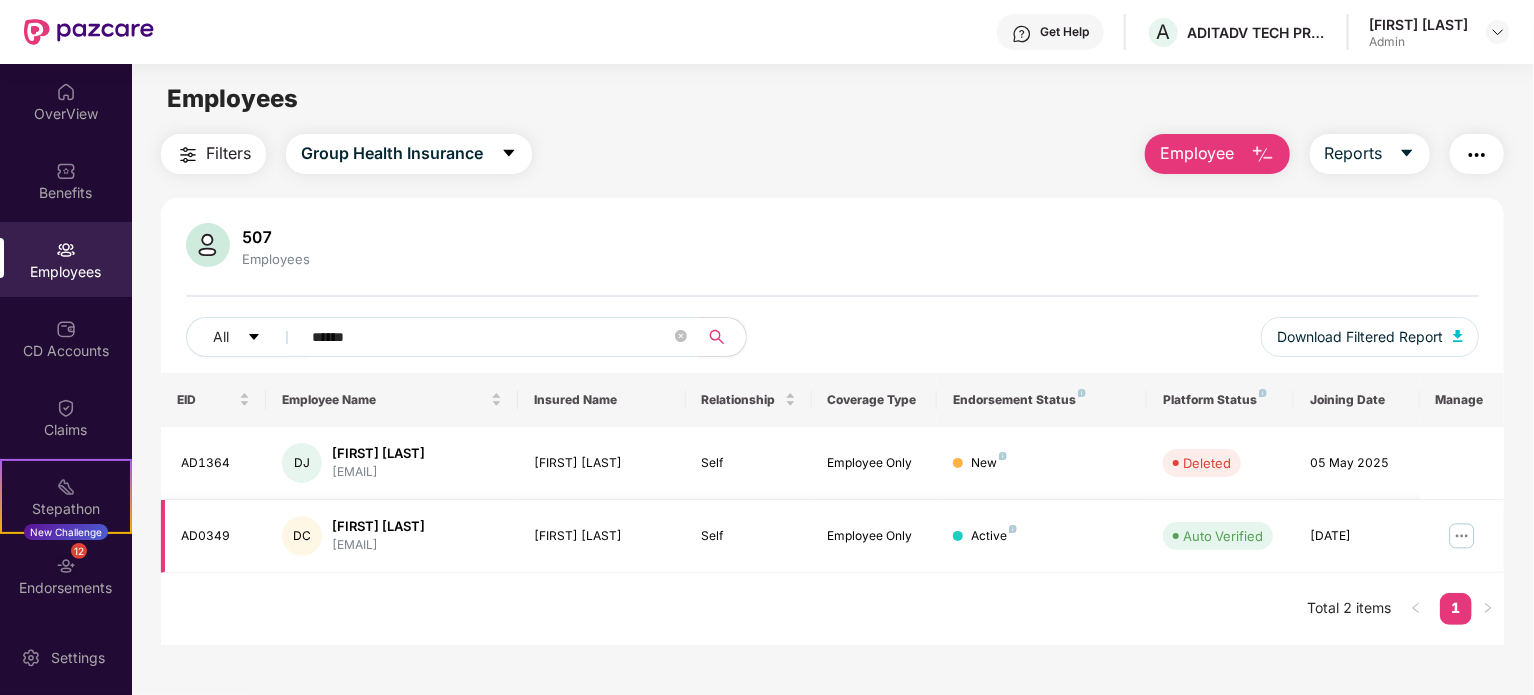 type on "******" 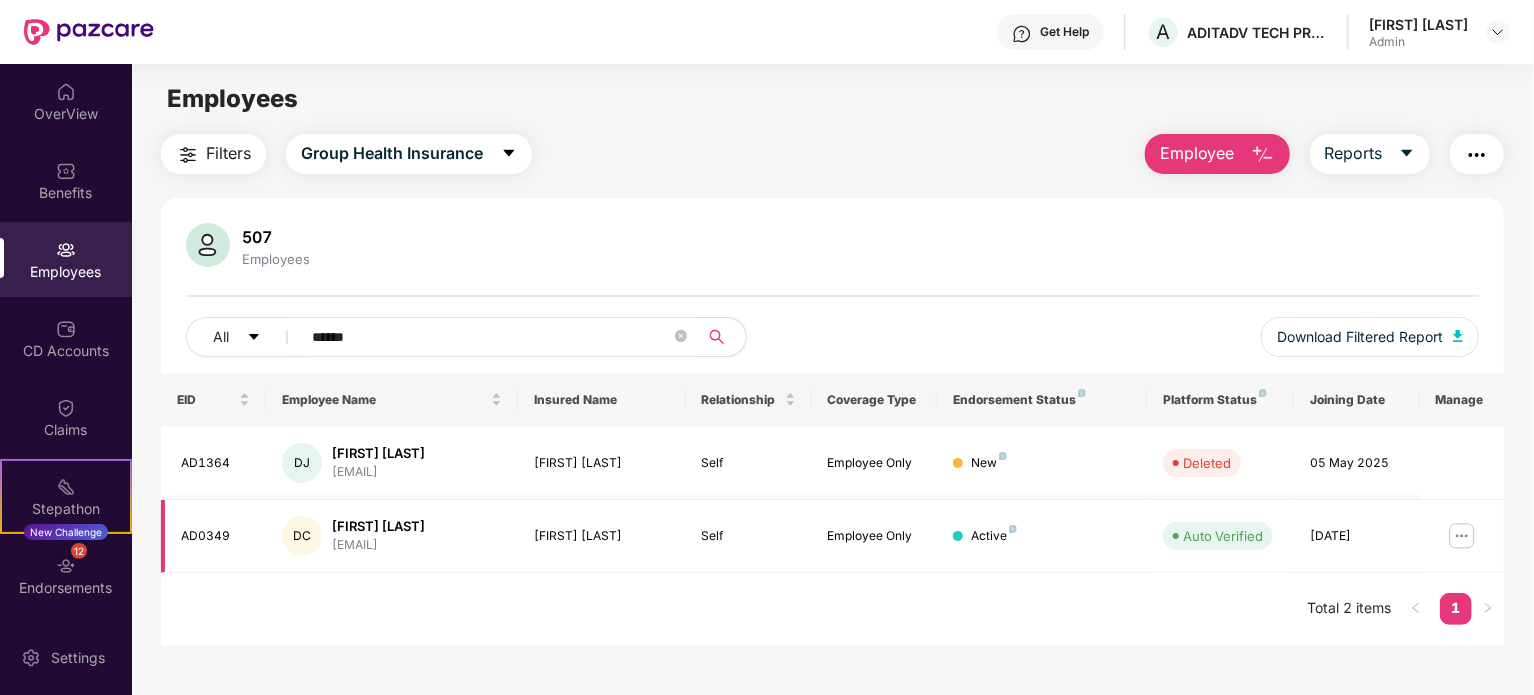click at bounding box center [1462, 536] 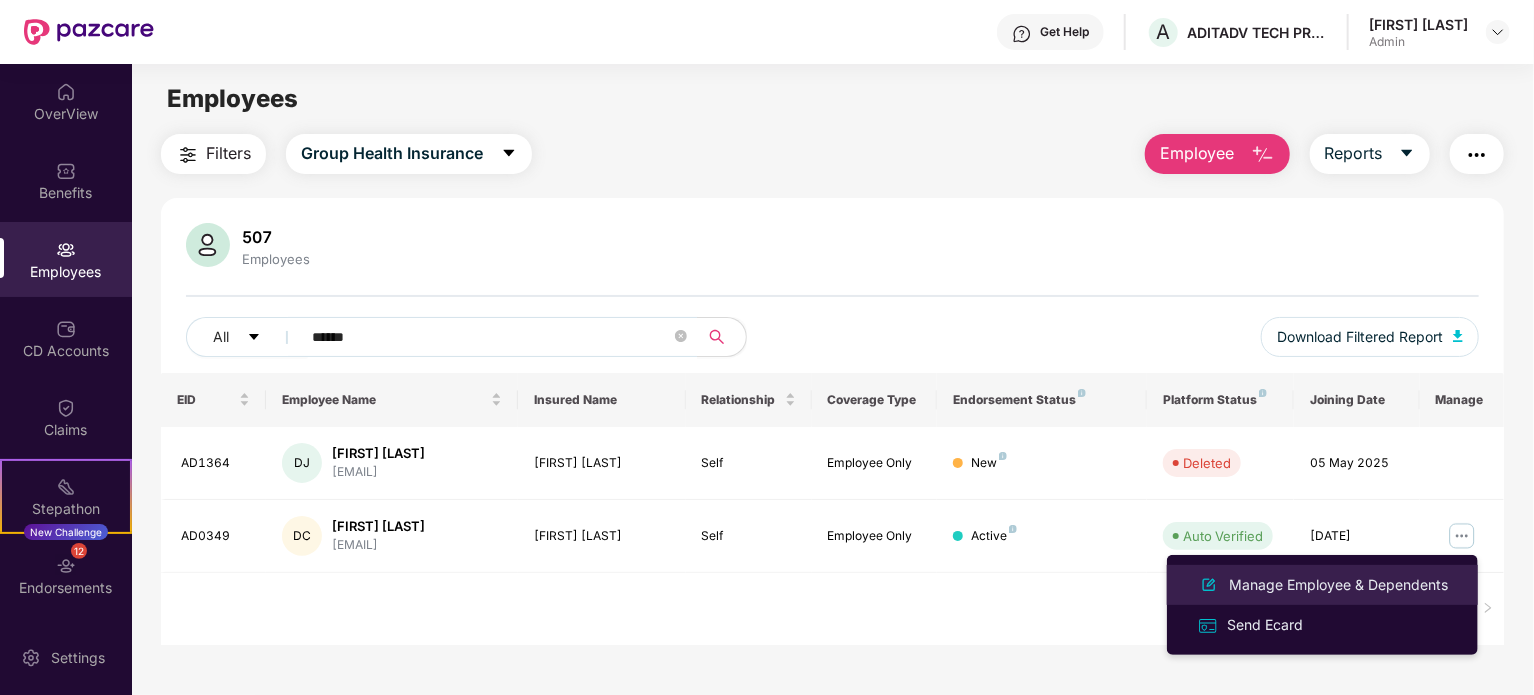click on "Manage Employee & Dependents" at bounding box center [1338, 585] 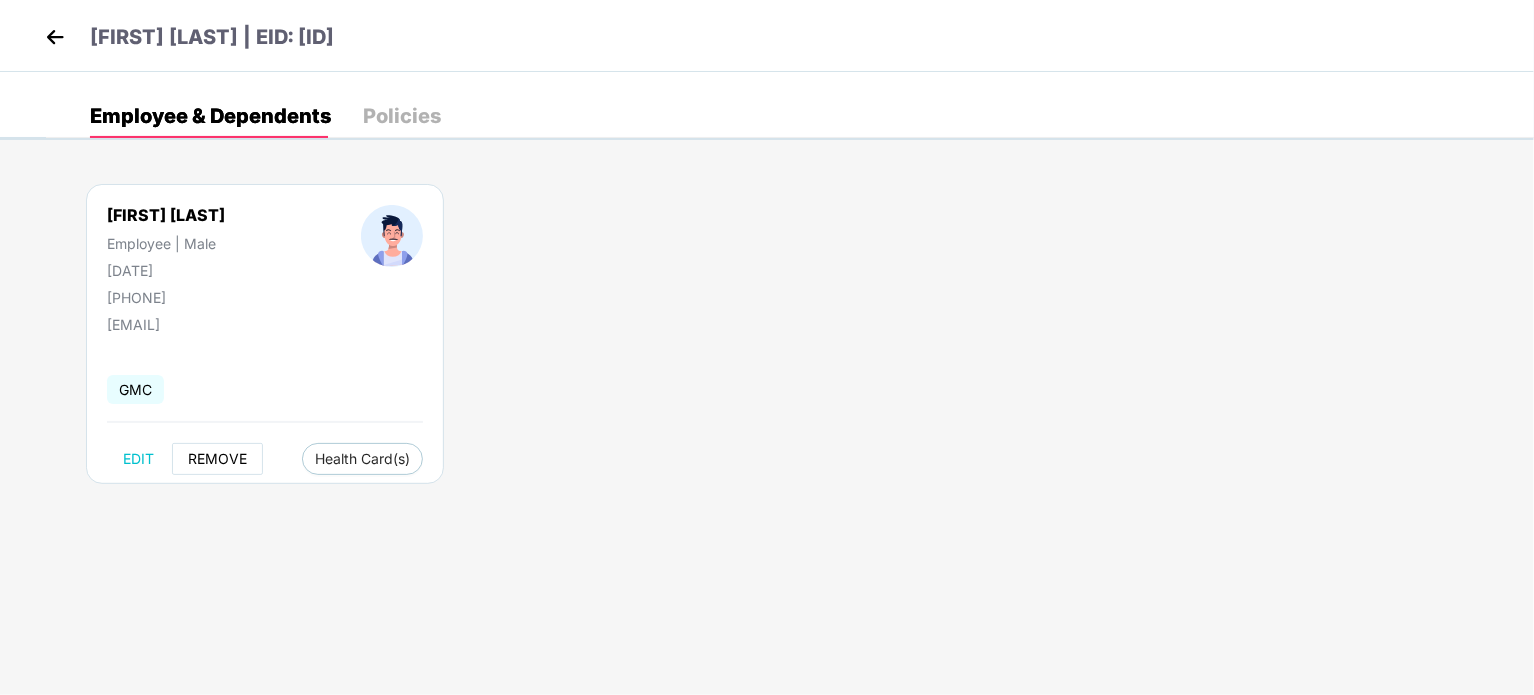 click on "REMOVE" at bounding box center [217, 459] 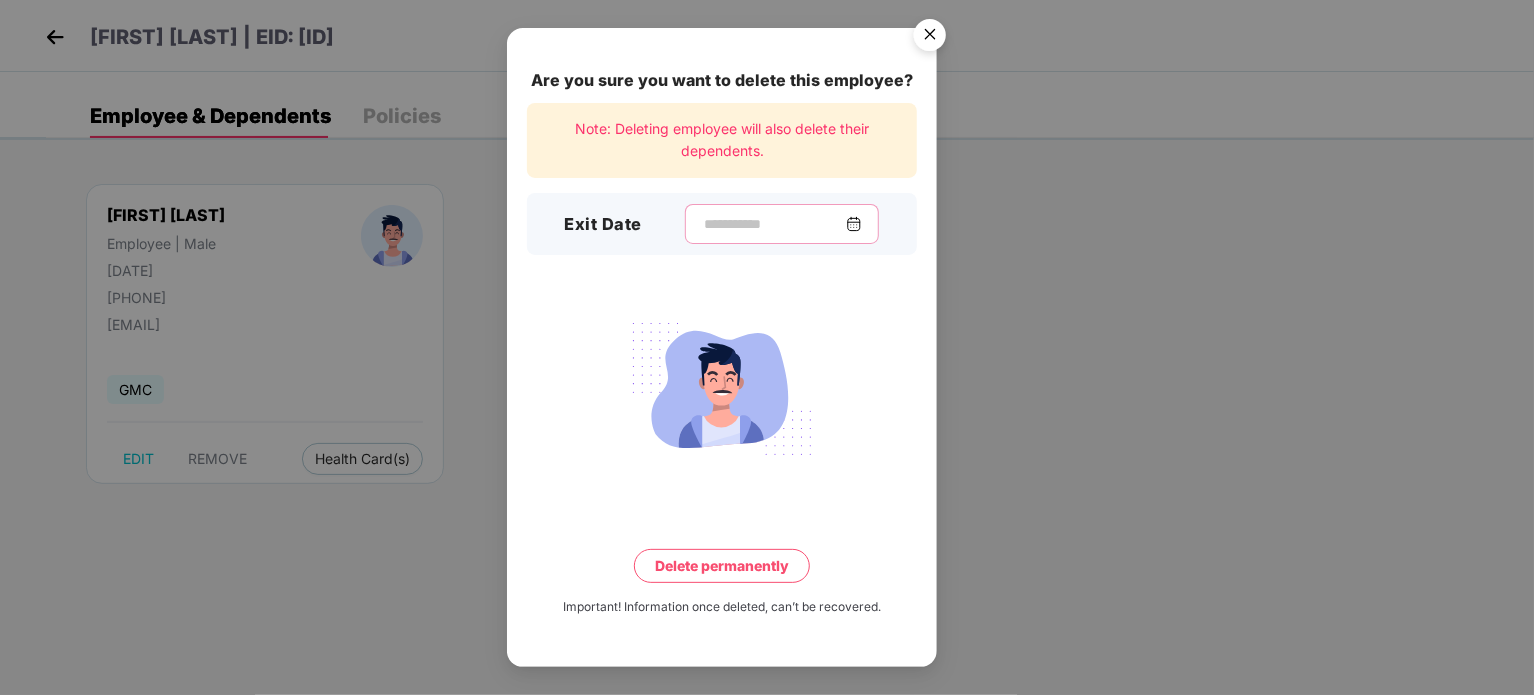 click at bounding box center [774, 224] 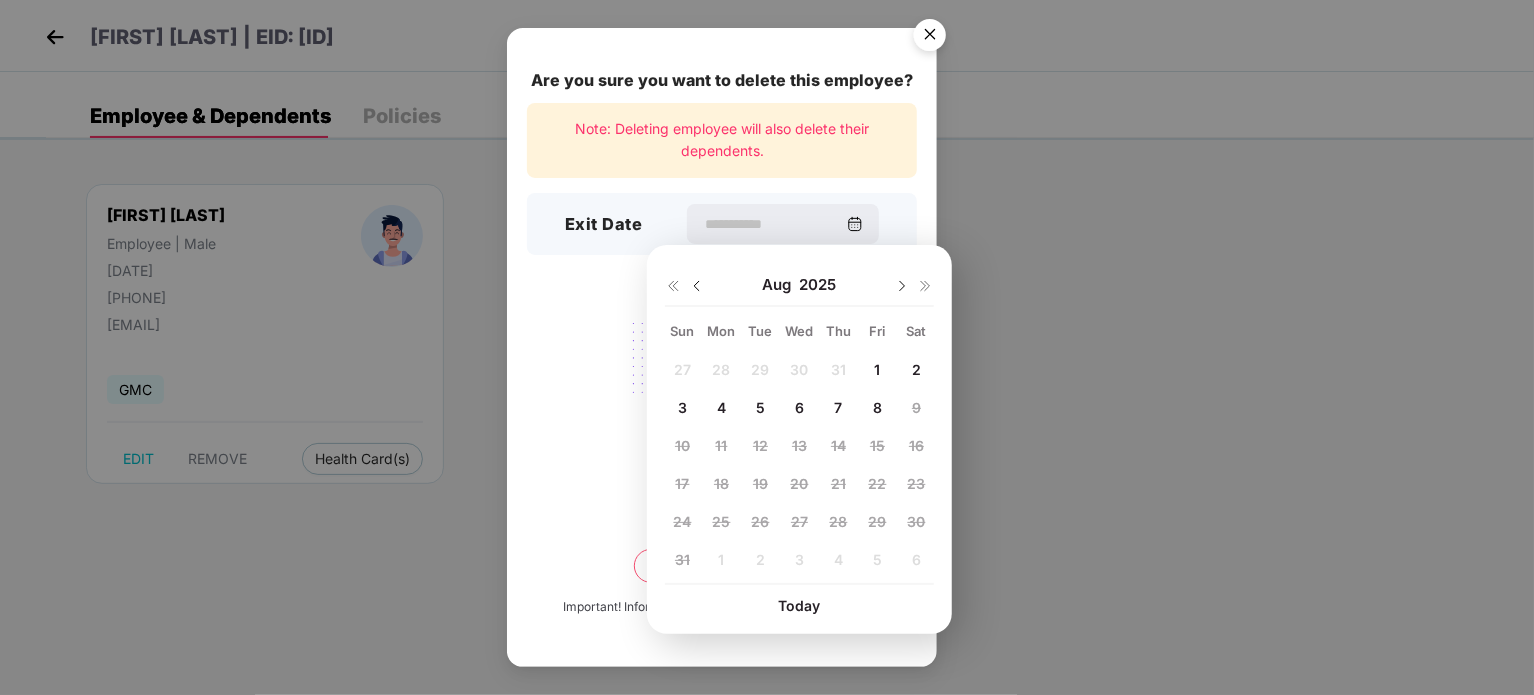 click on "8" at bounding box center (878, 408) 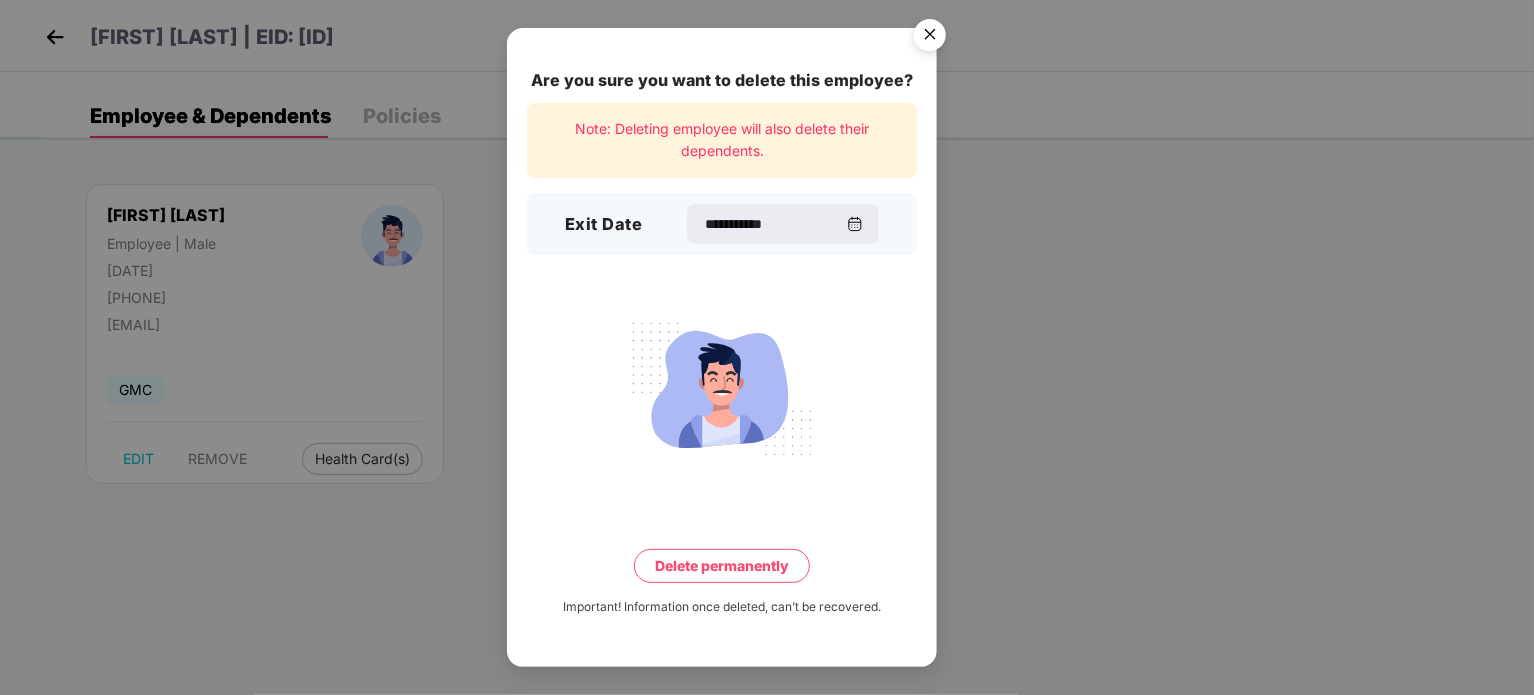 click on "Delete permanently" at bounding box center (722, 566) 